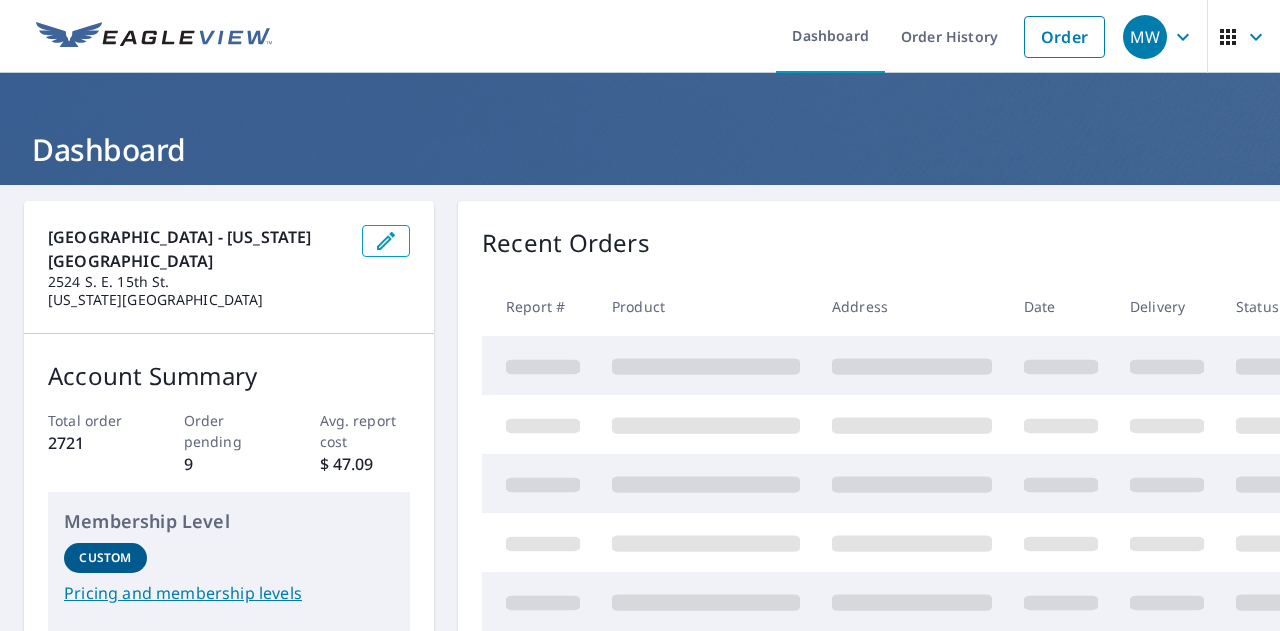 scroll, scrollTop: 0, scrollLeft: 0, axis: both 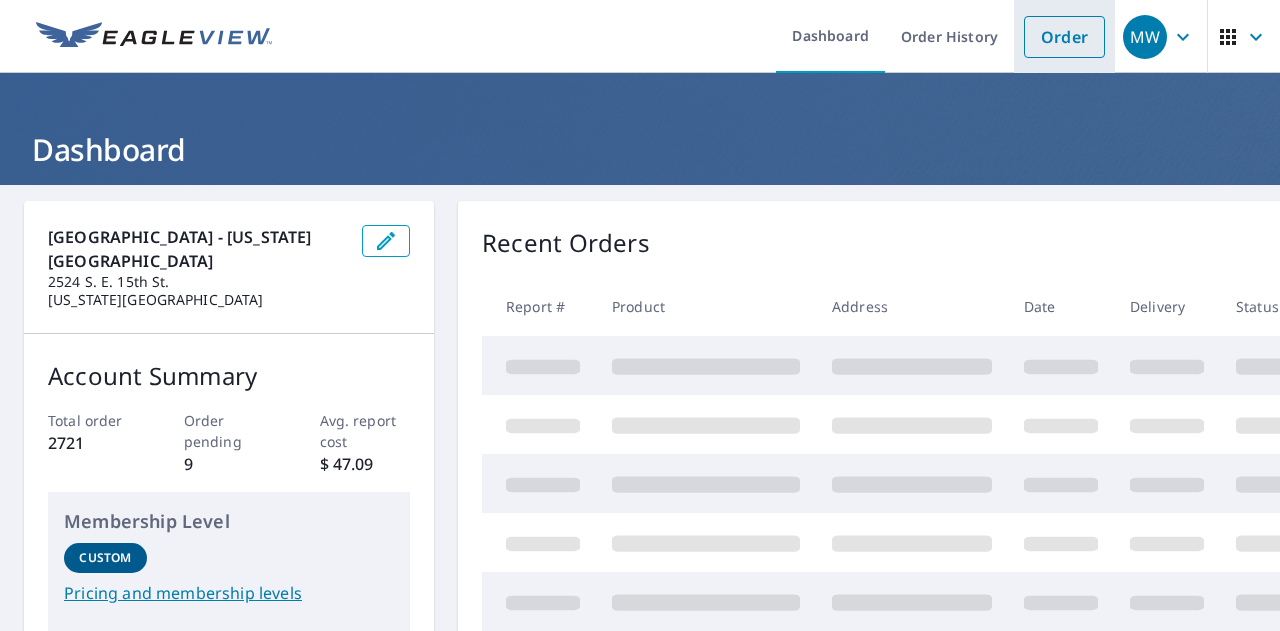 click on "Order" at bounding box center [1064, 37] 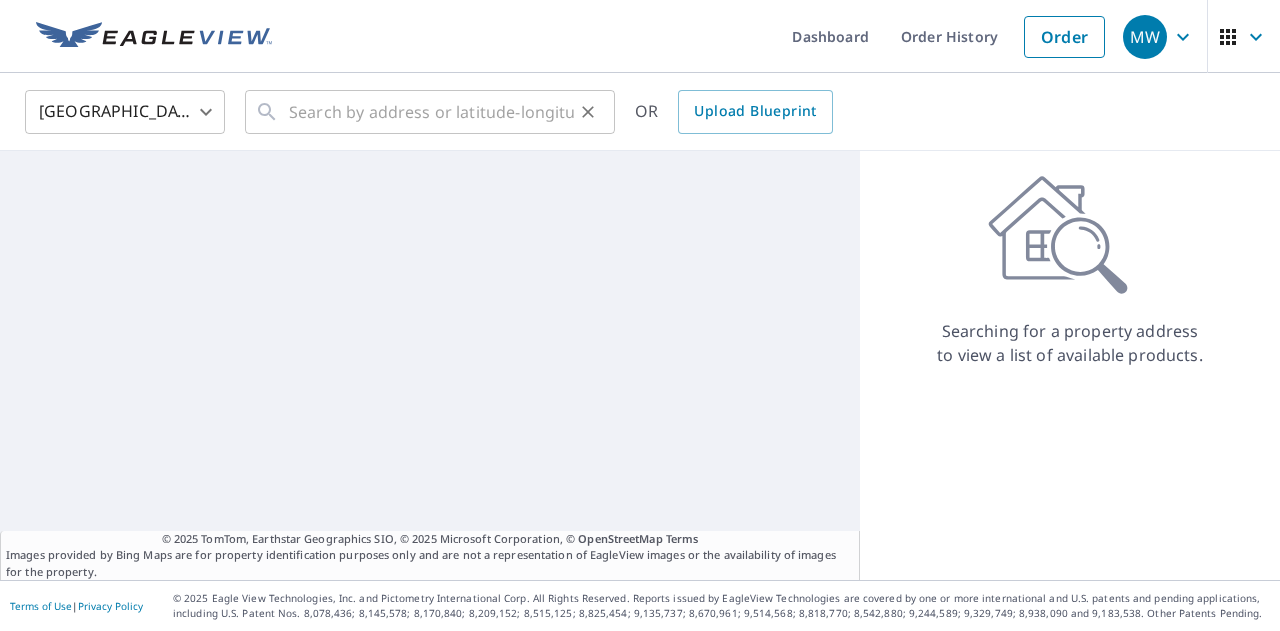 scroll, scrollTop: 0, scrollLeft: 0, axis: both 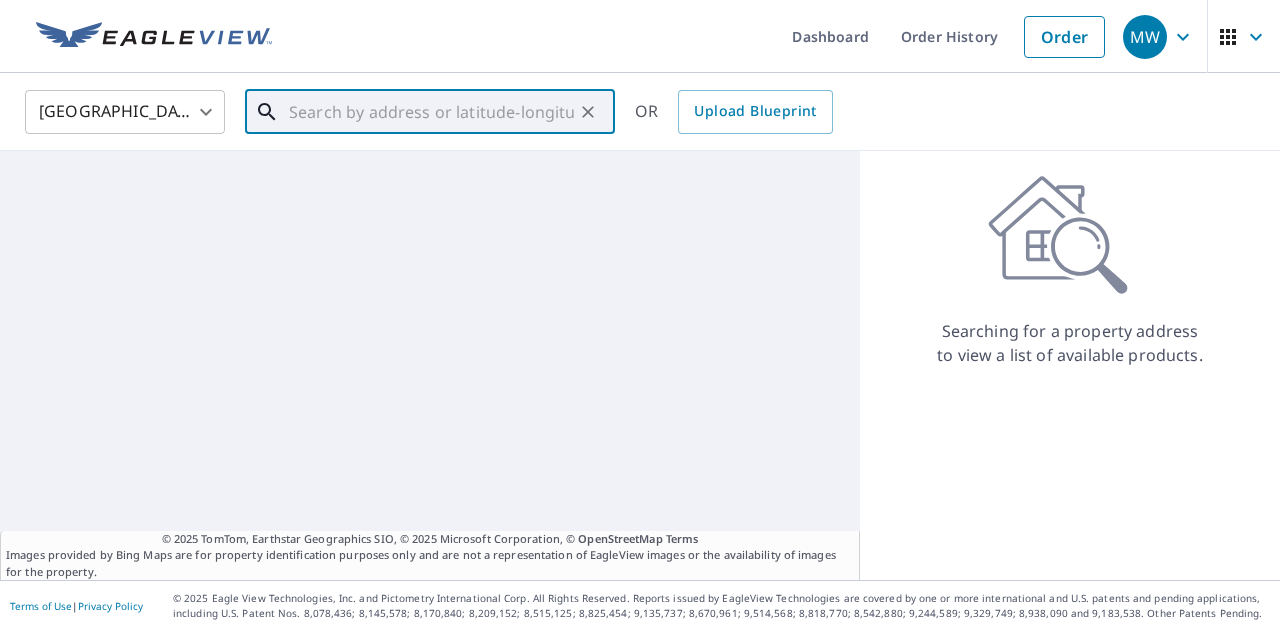 click at bounding box center [431, 112] 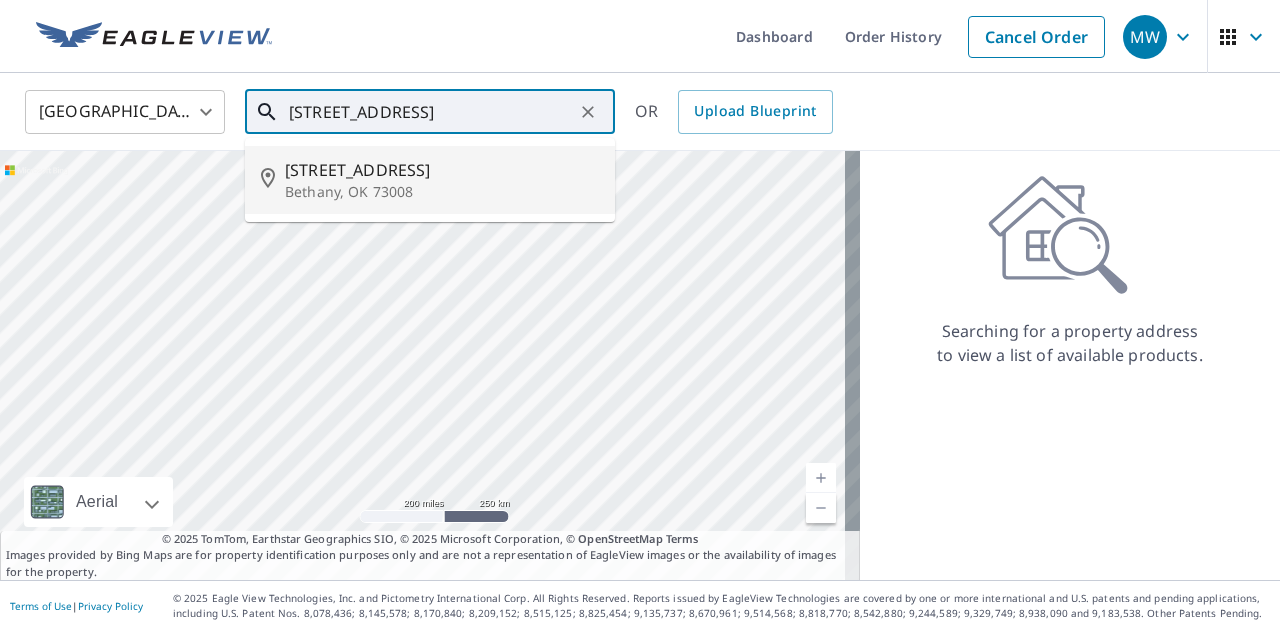click on "[STREET_ADDRESS]" at bounding box center [442, 170] 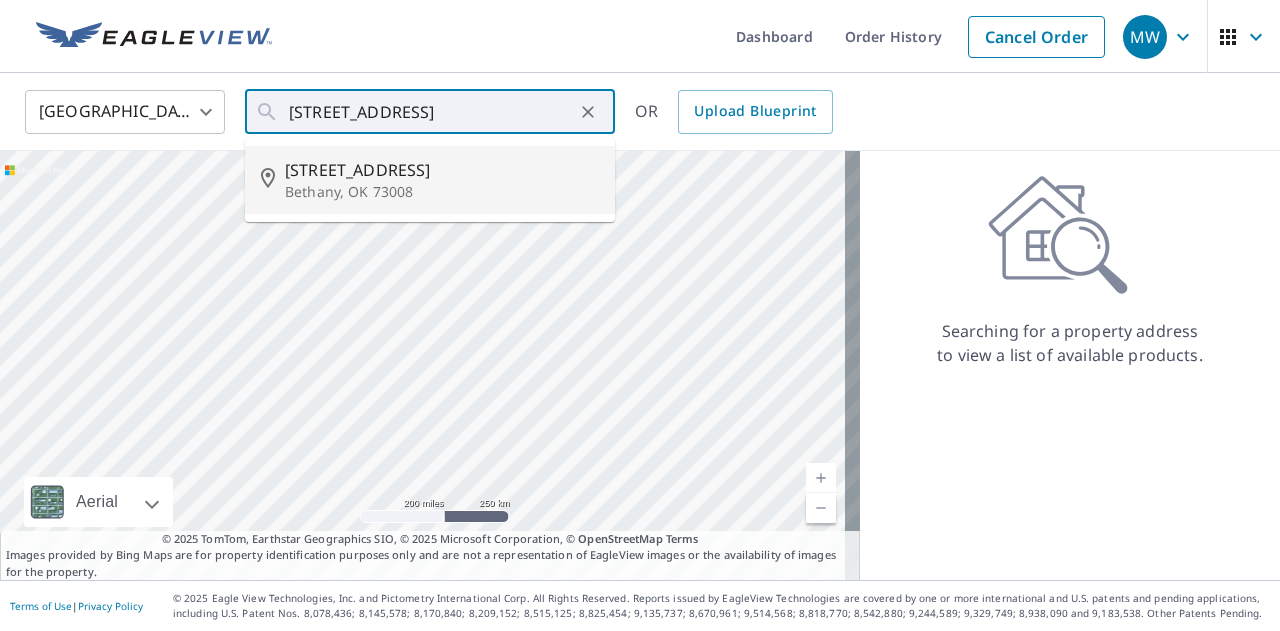 type on "[STREET_ADDRESS]" 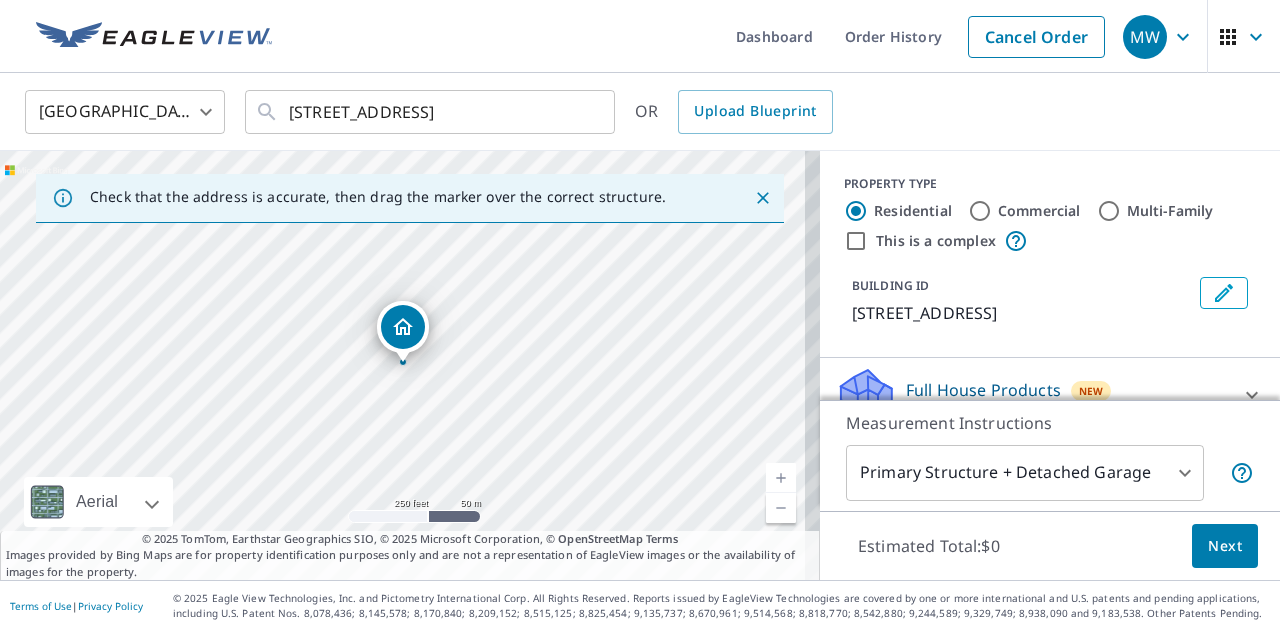 click at bounding box center (781, 478) 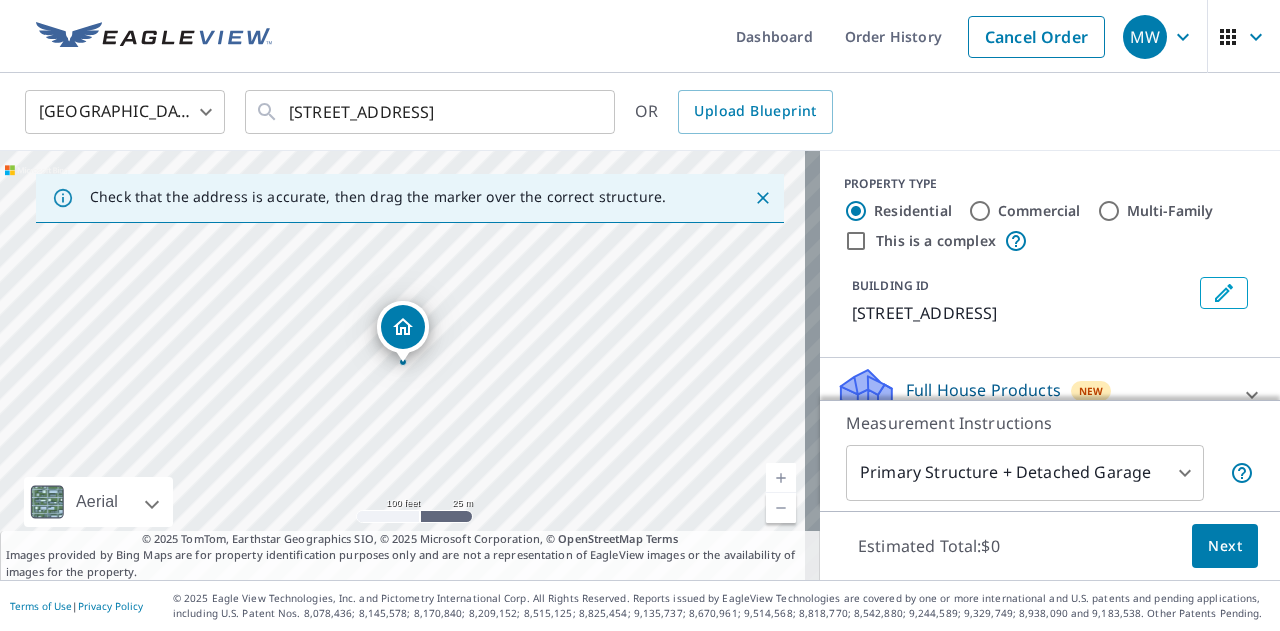 click at bounding box center (781, 478) 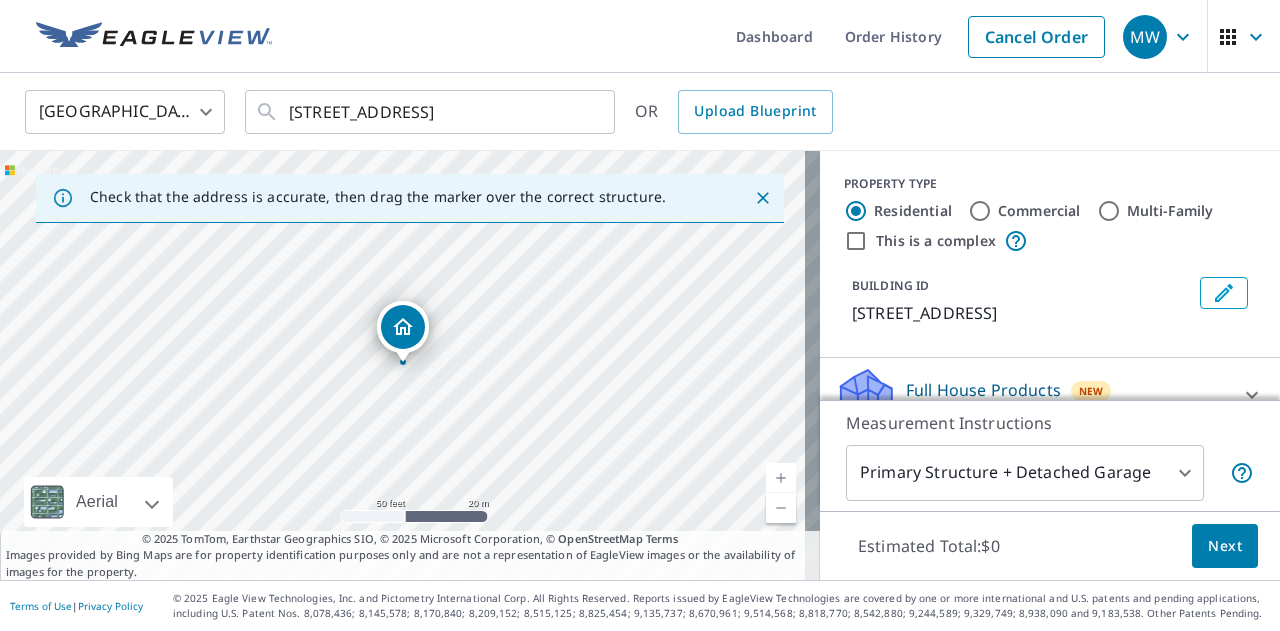 click at bounding box center [403, 327] 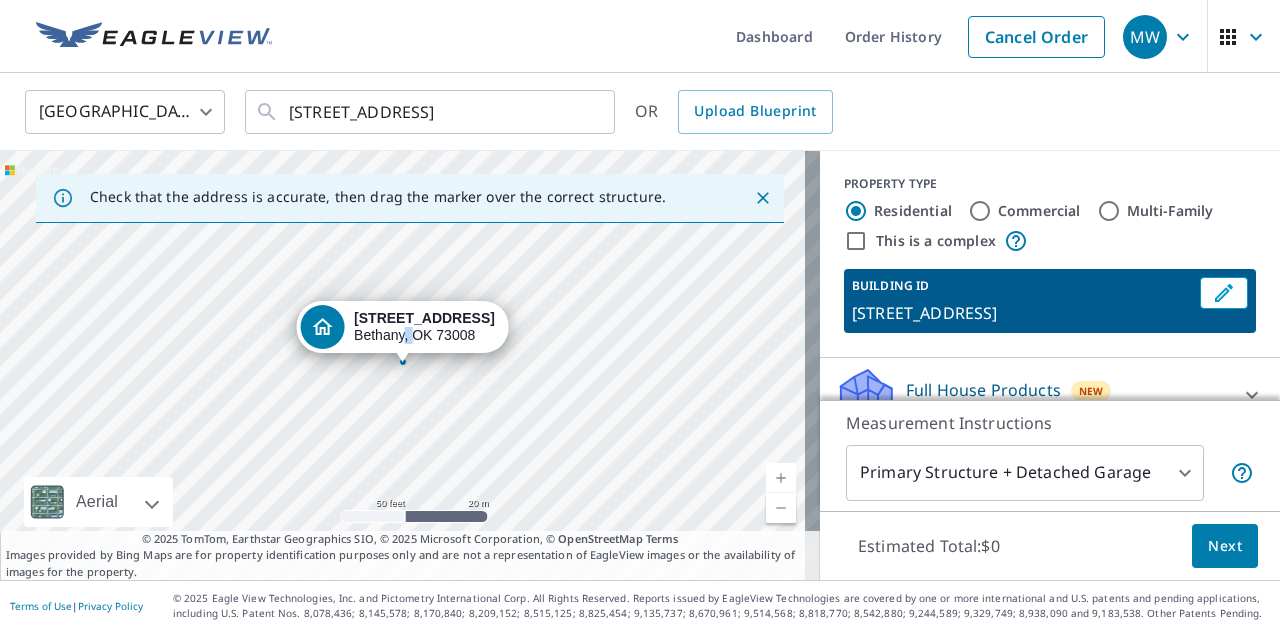 click on "[STREET_ADDRESS]" at bounding box center [424, 327] 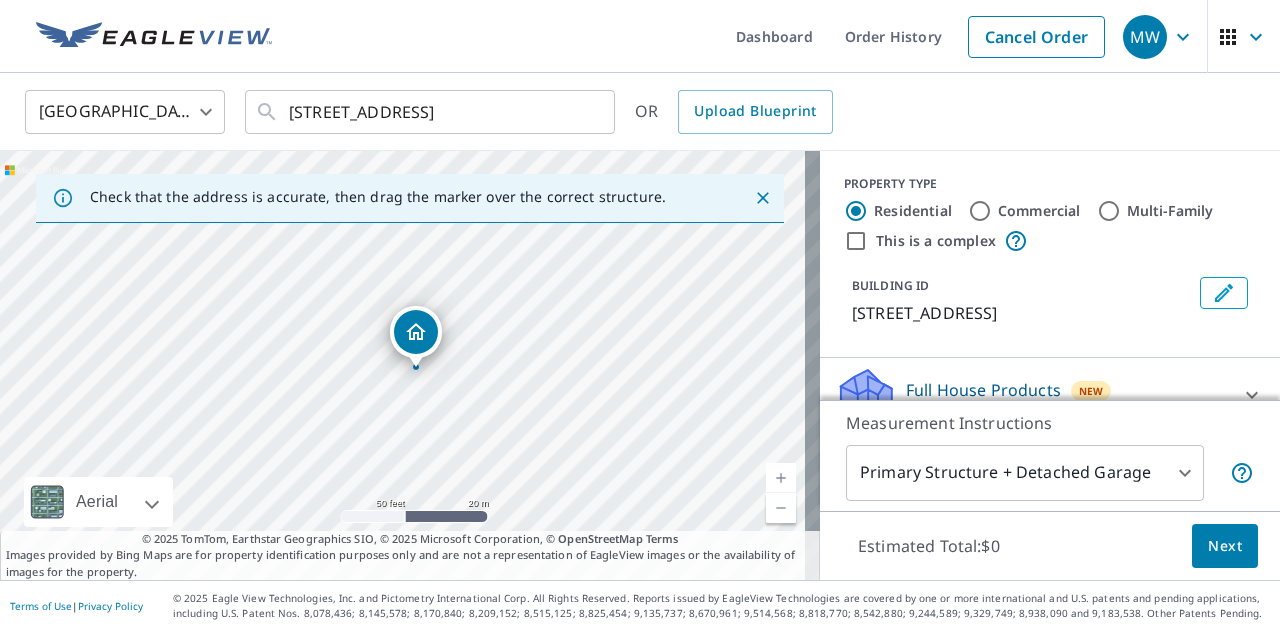 drag, startPoint x: 411, startPoint y: 331, endPoint x: 424, endPoint y: 336, distance: 13.928389 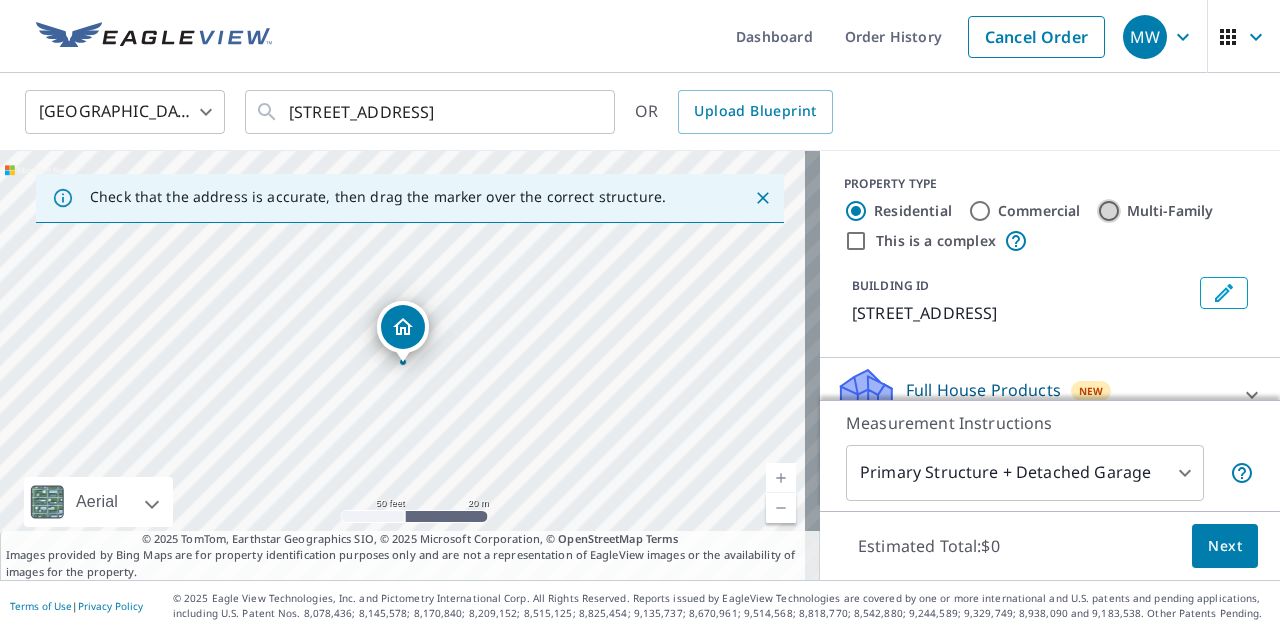 click on "Multi-Family" at bounding box center [1109, 211] 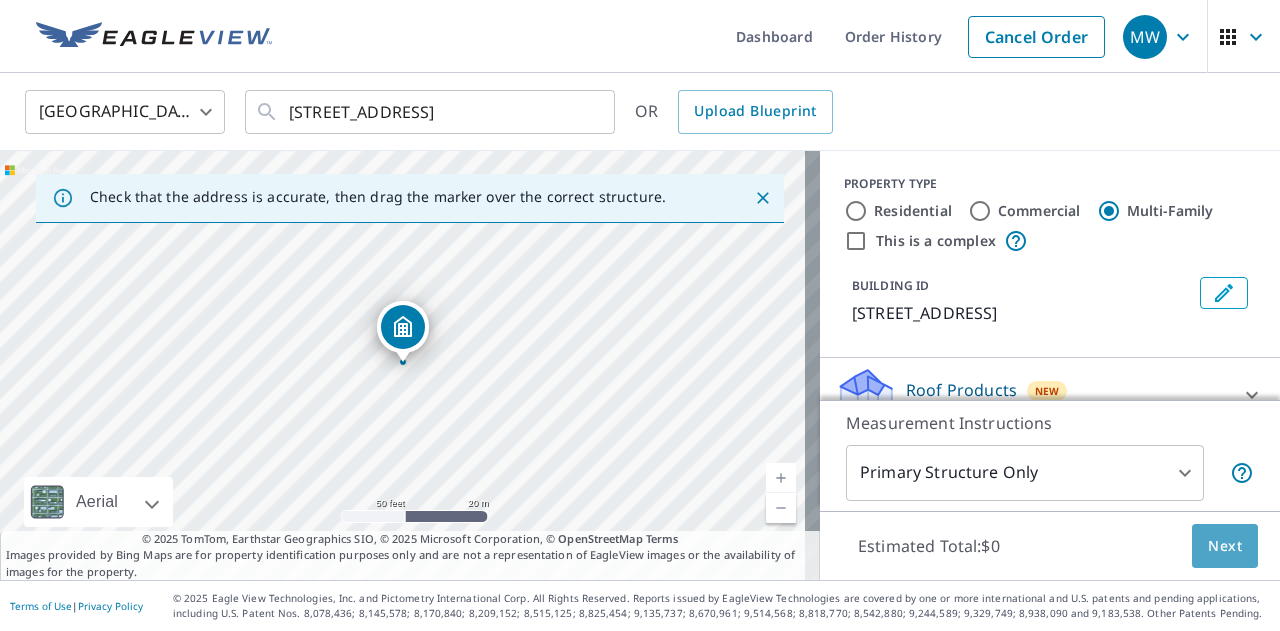 click on "Next" at bounding box center (1225, 546) 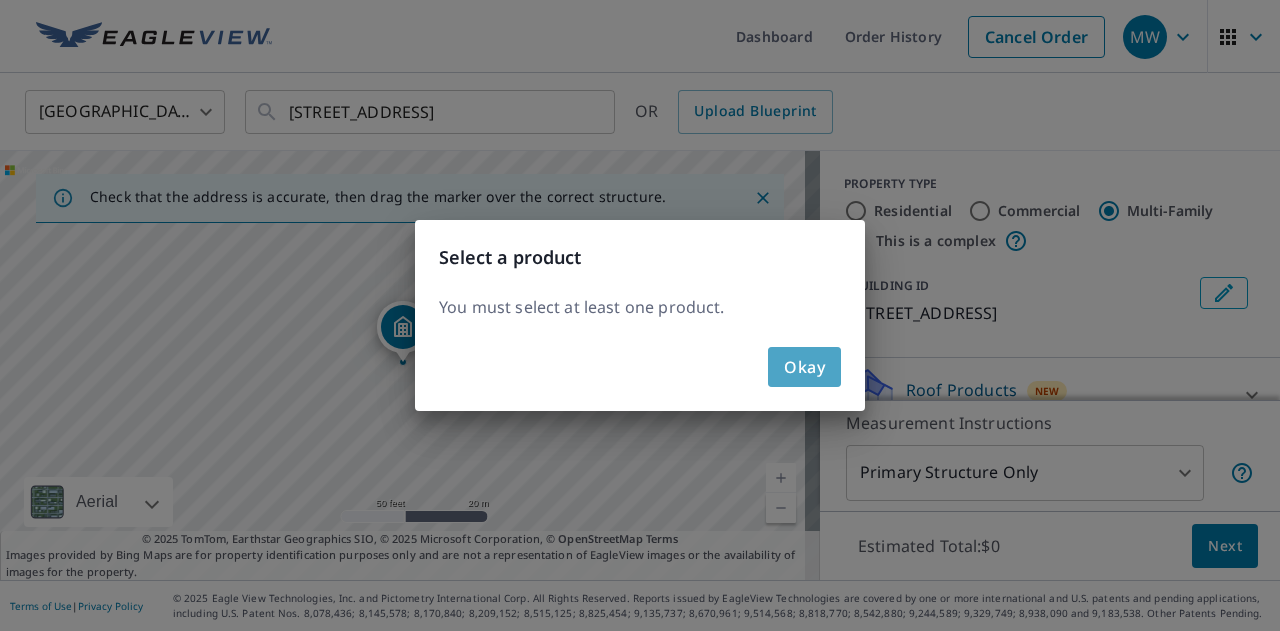 click on "Okay" at bounding box center (804, 367) 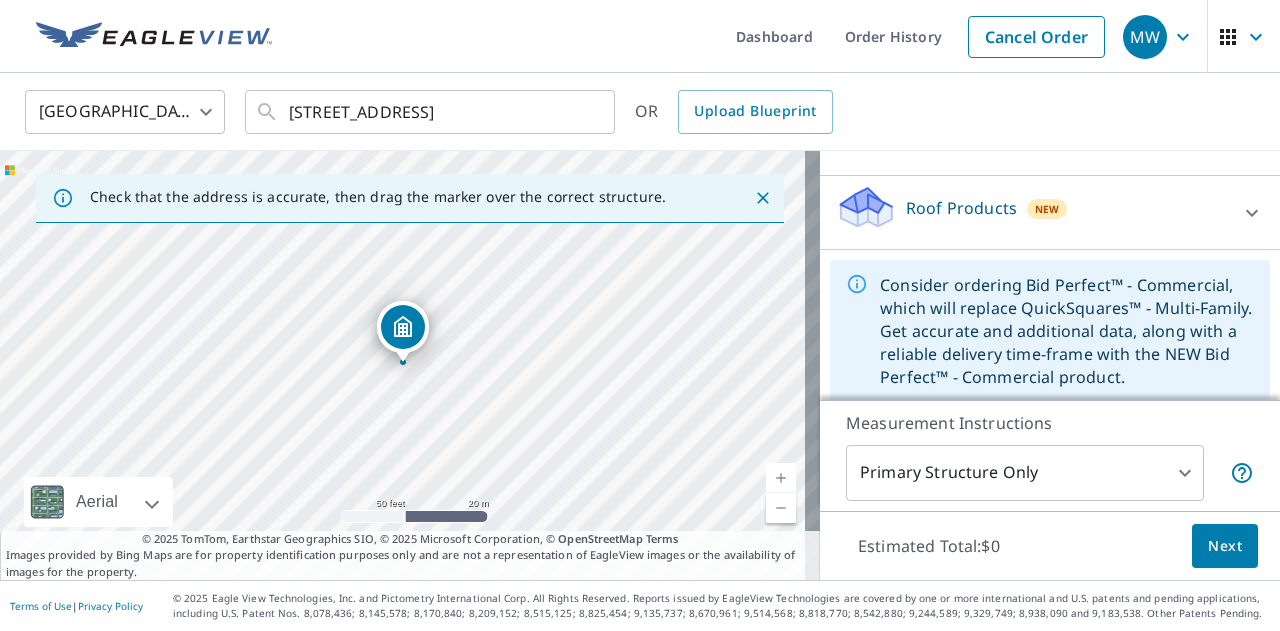 scroll, scrollTop: 192, scrollLeft: 0, axis: vertical 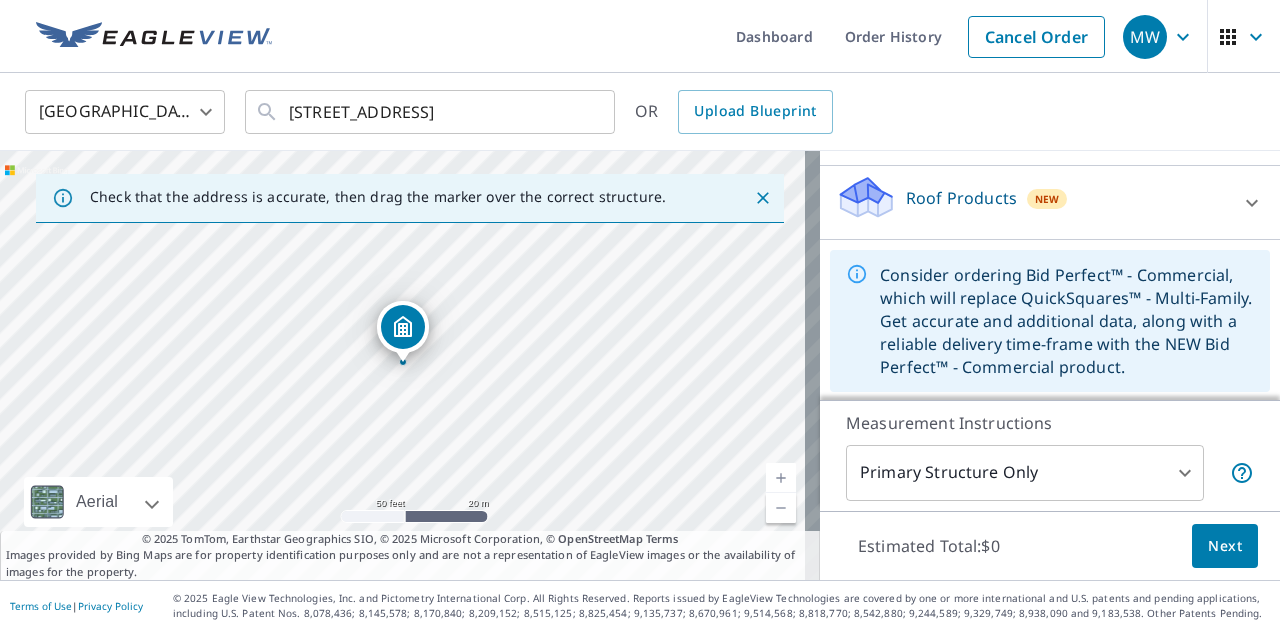 click on "Roof Products" at bounding box center [961, 198] 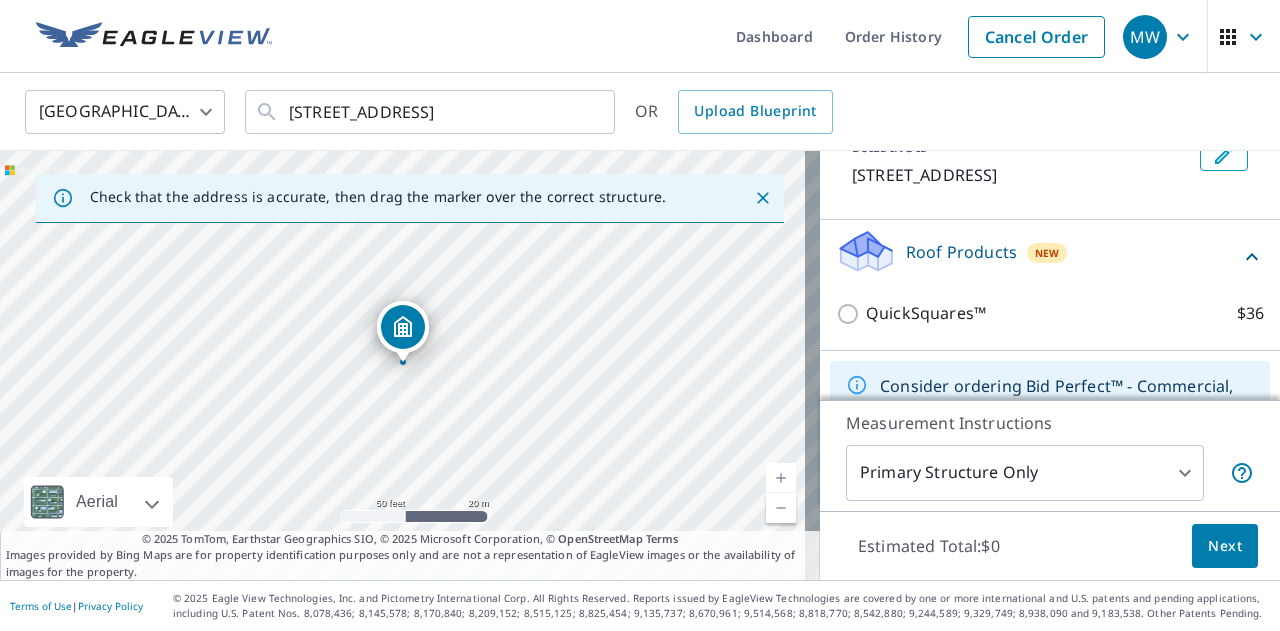 scroll, scrollTop: 135, scrollLeft: 0, axis: vertical 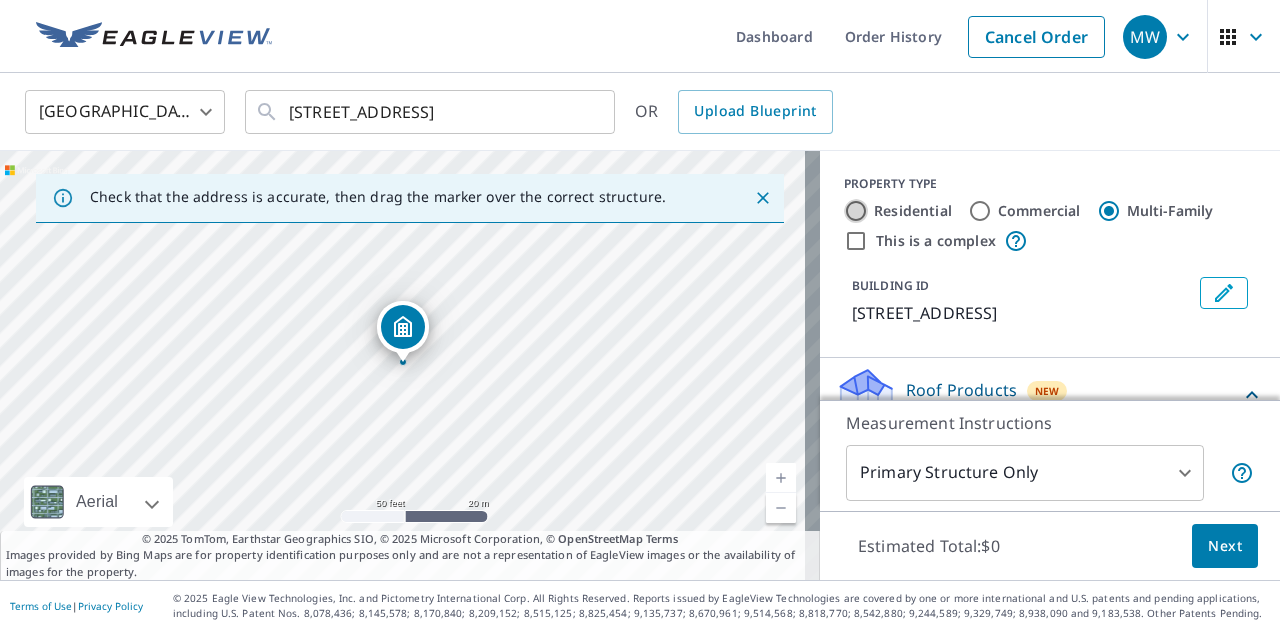 click on "Residential" at bounding box center [856, 211] 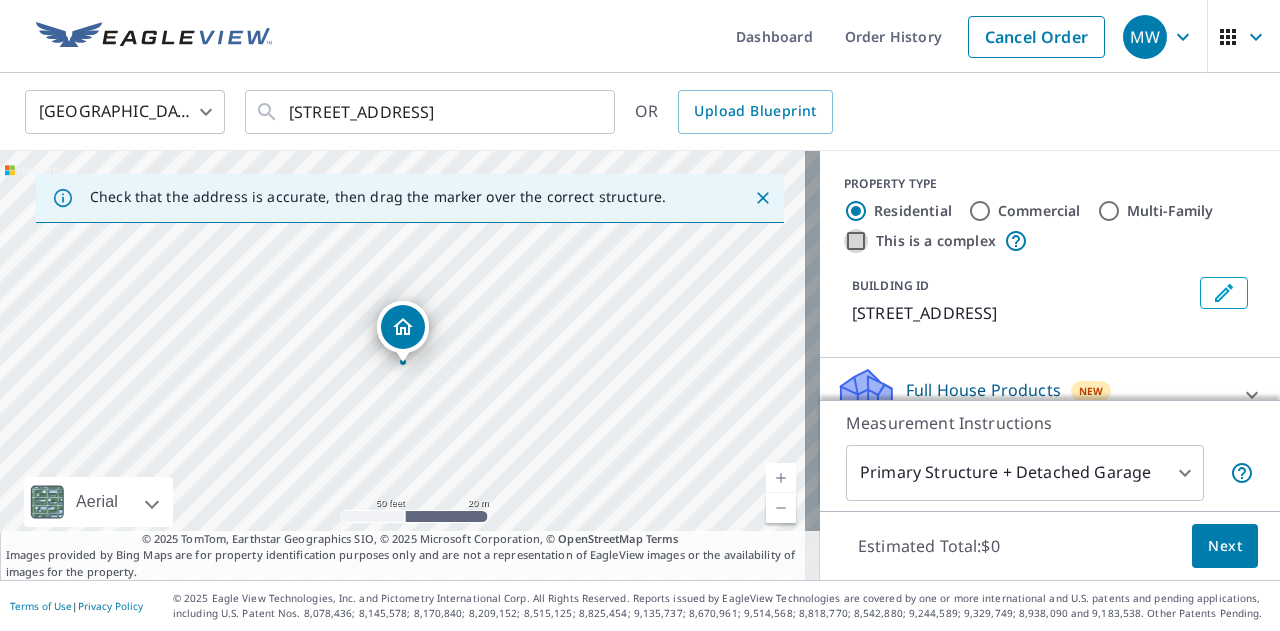 click on "This is a complex" at bounding box center [856, 241] 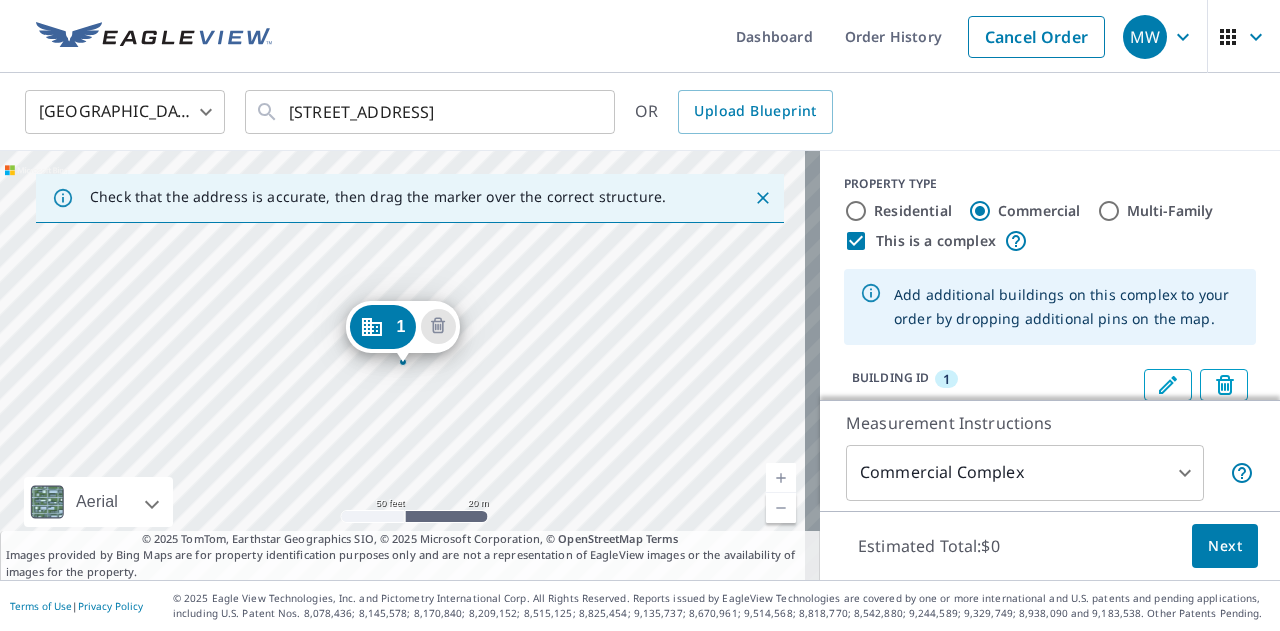 click on "1 [STREET_ADDRESS]" at bounding box center [402, 332] 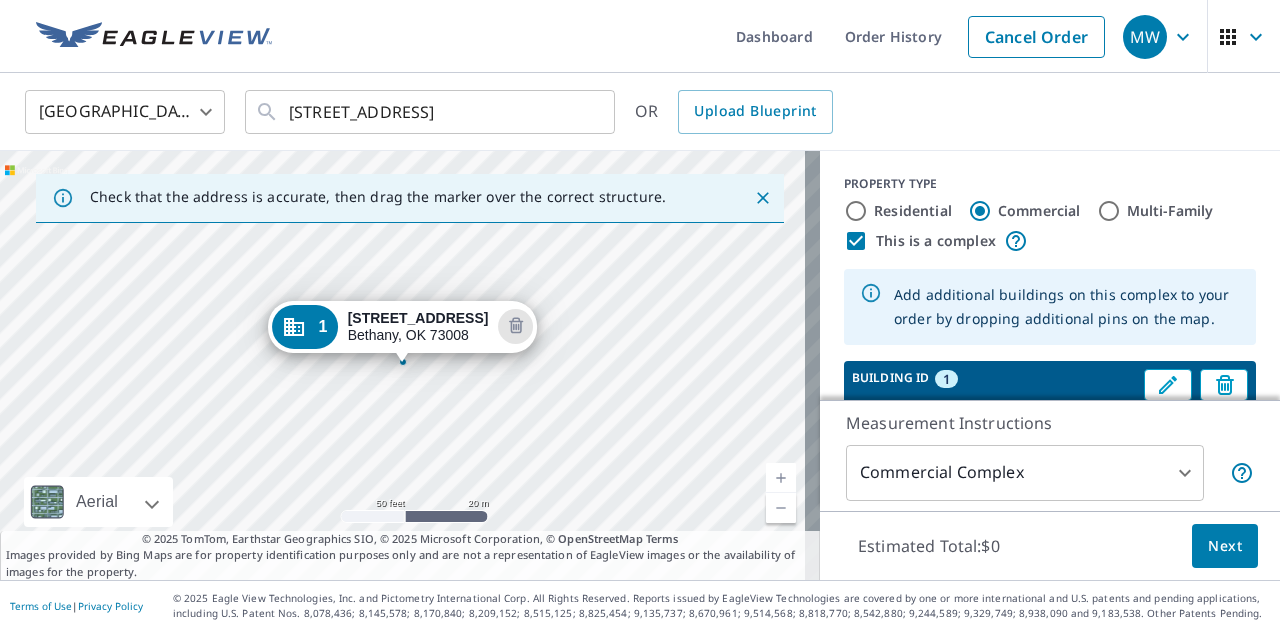click on "1 [STREET_ADDRESS]" at bounding box center [403, 332] 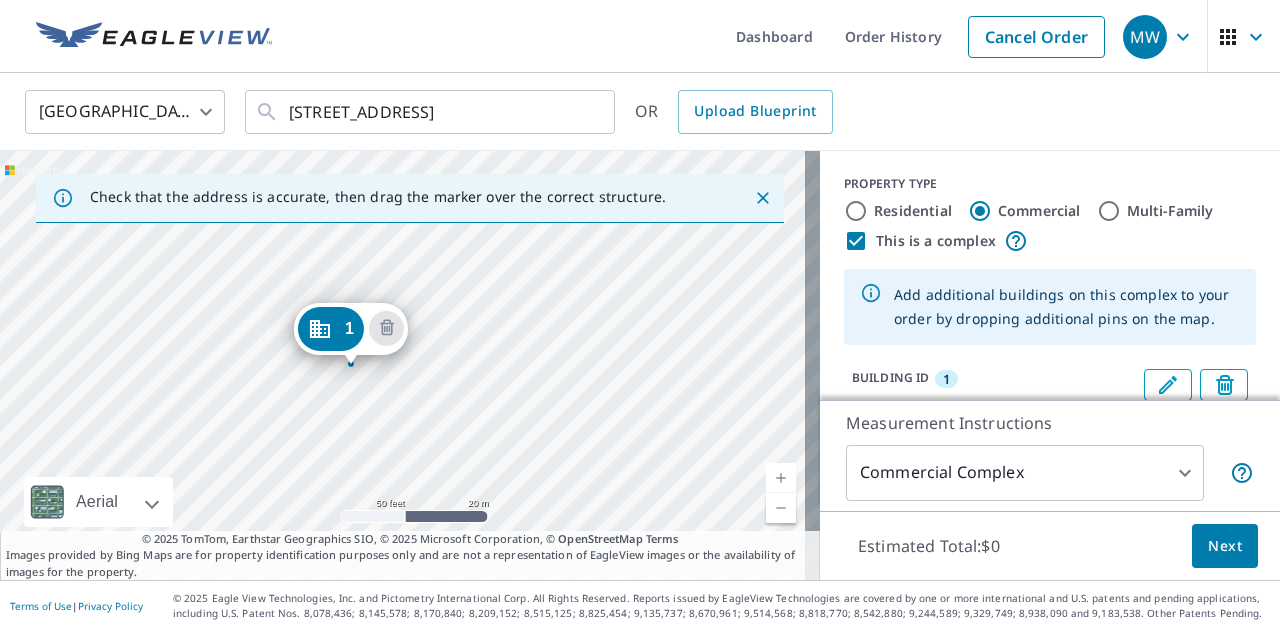 drag, startPoint x: 392, startPoint y: 318, endPoint x: 340, endPoint y: 320, distance: 52.03845 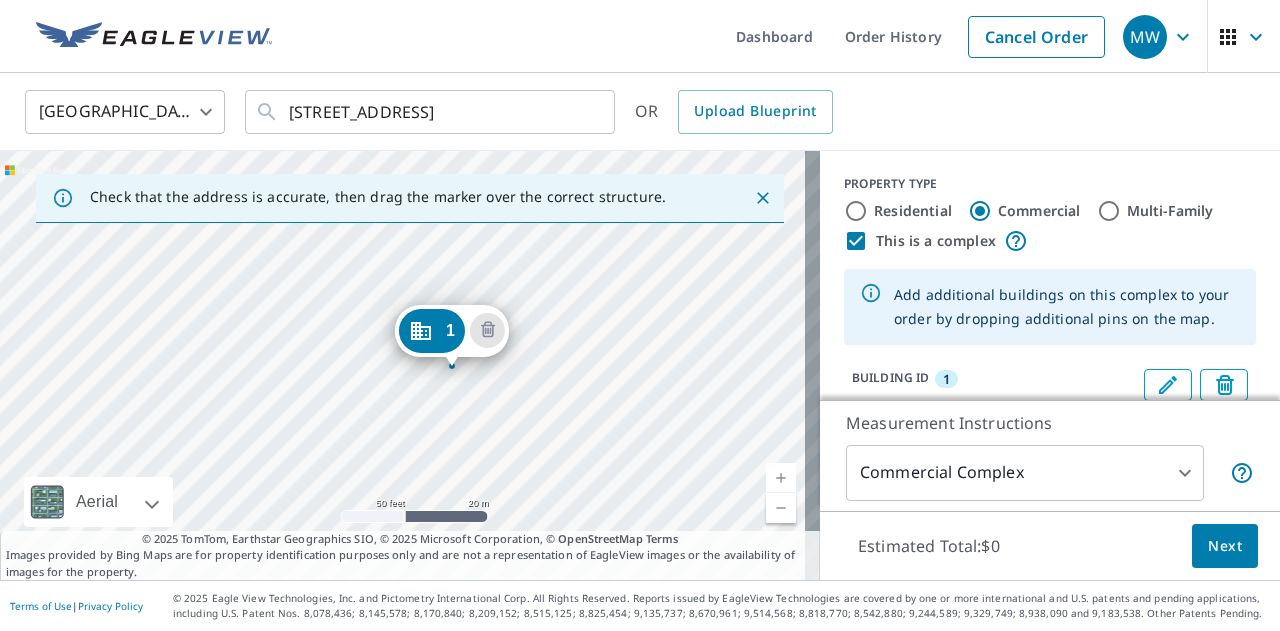drag, startPoint x: 384, startPoint y: 319, endPoint x: 434, endPoint y: 323, distance: 50.159744 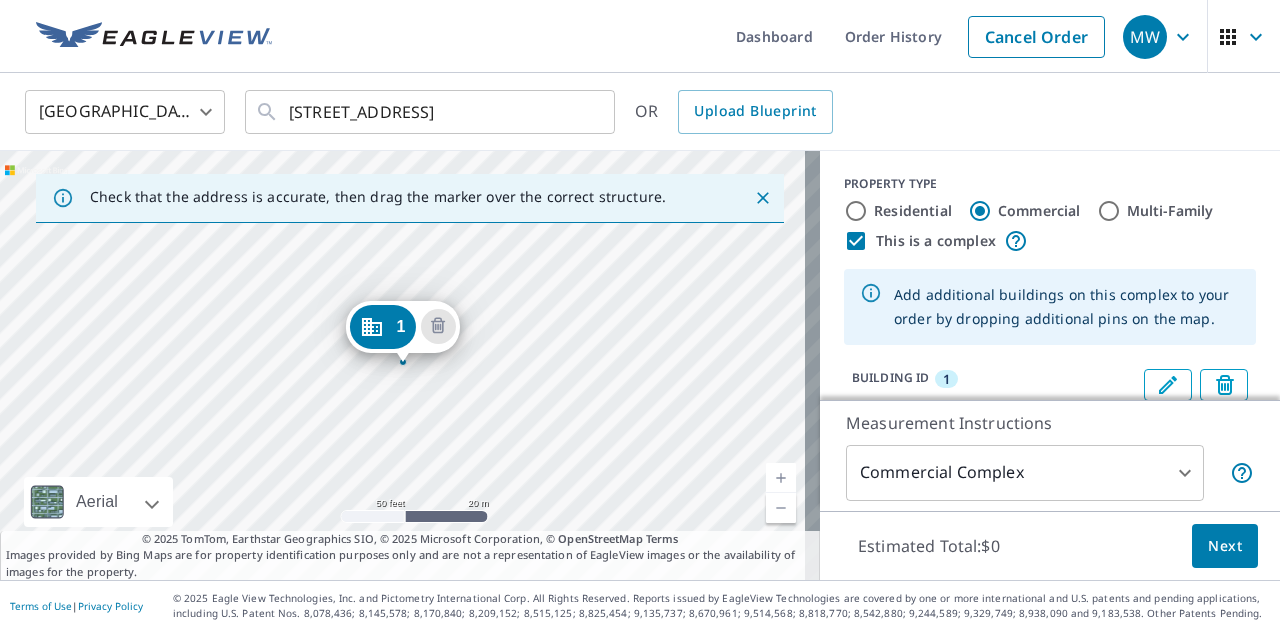 click on "1 [STREET_ADDRESS]" at bounding box center [410, 365] 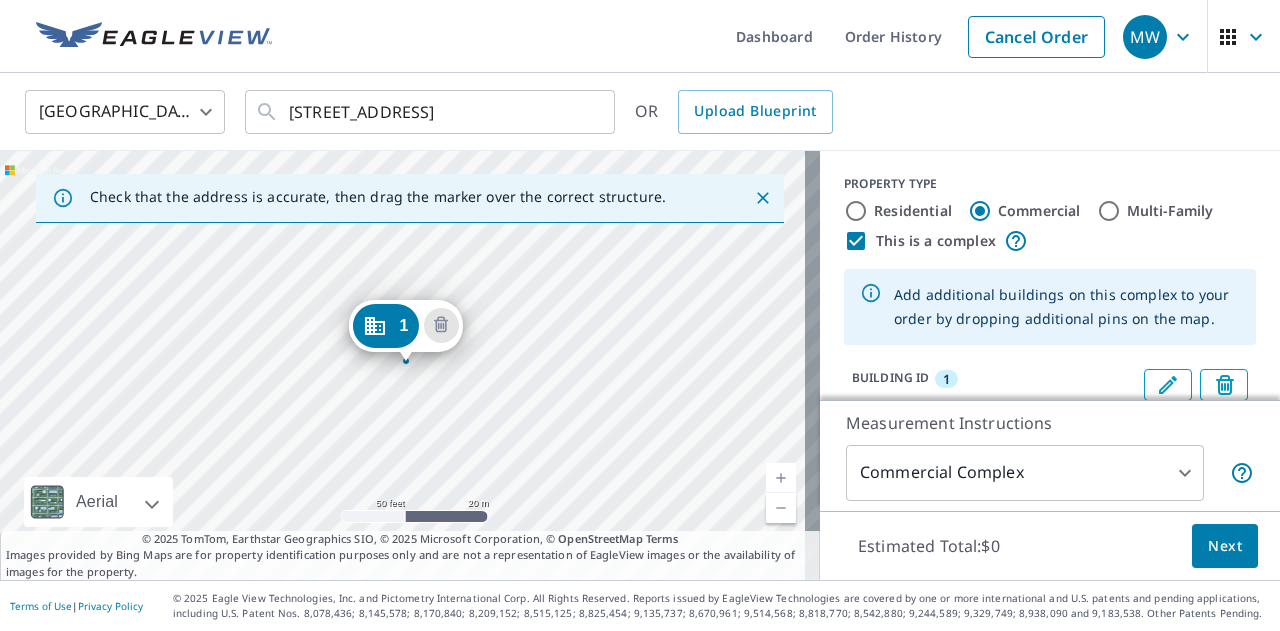 click on "1 [STREET_ADDRESS]" at bounding box center (410, 365) 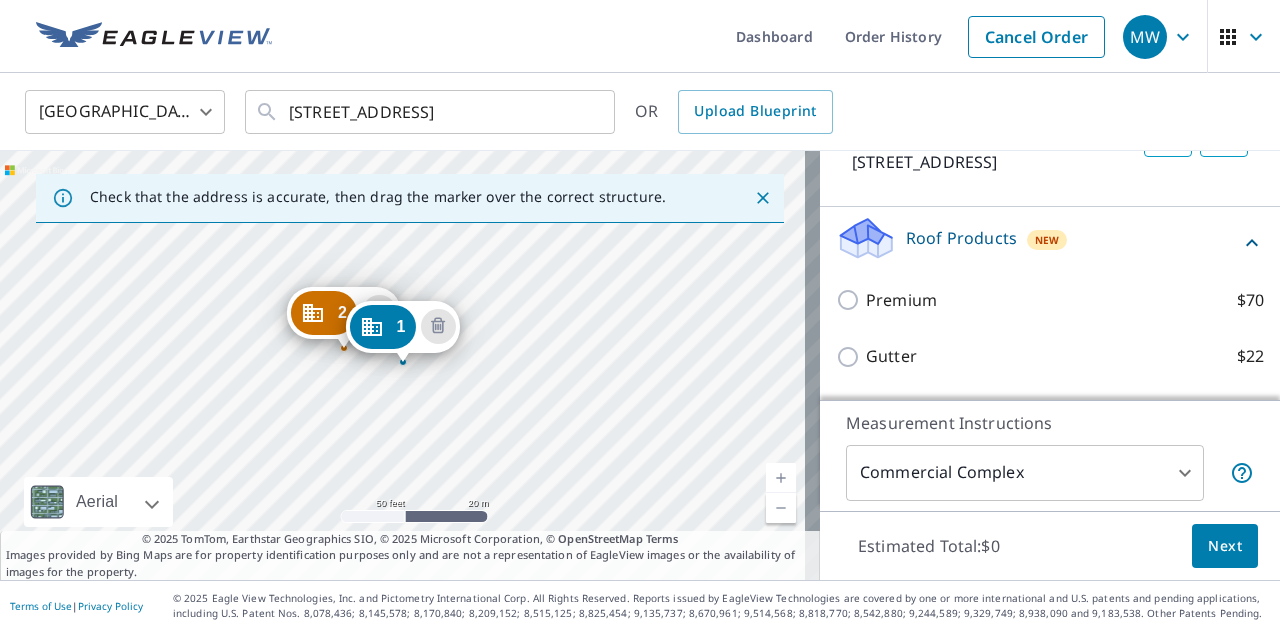 scroll, scrollTop: 320, scrollLeft: 0, axis: vertical 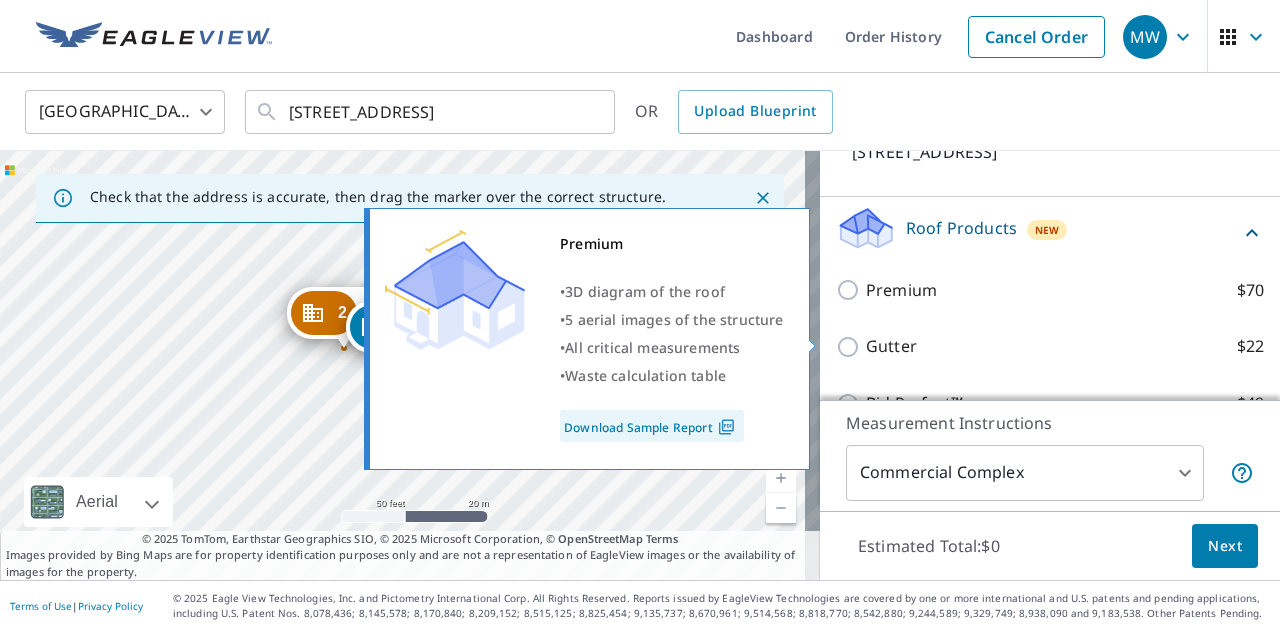 click on "Premium $70" at bounding box center [851, 290] 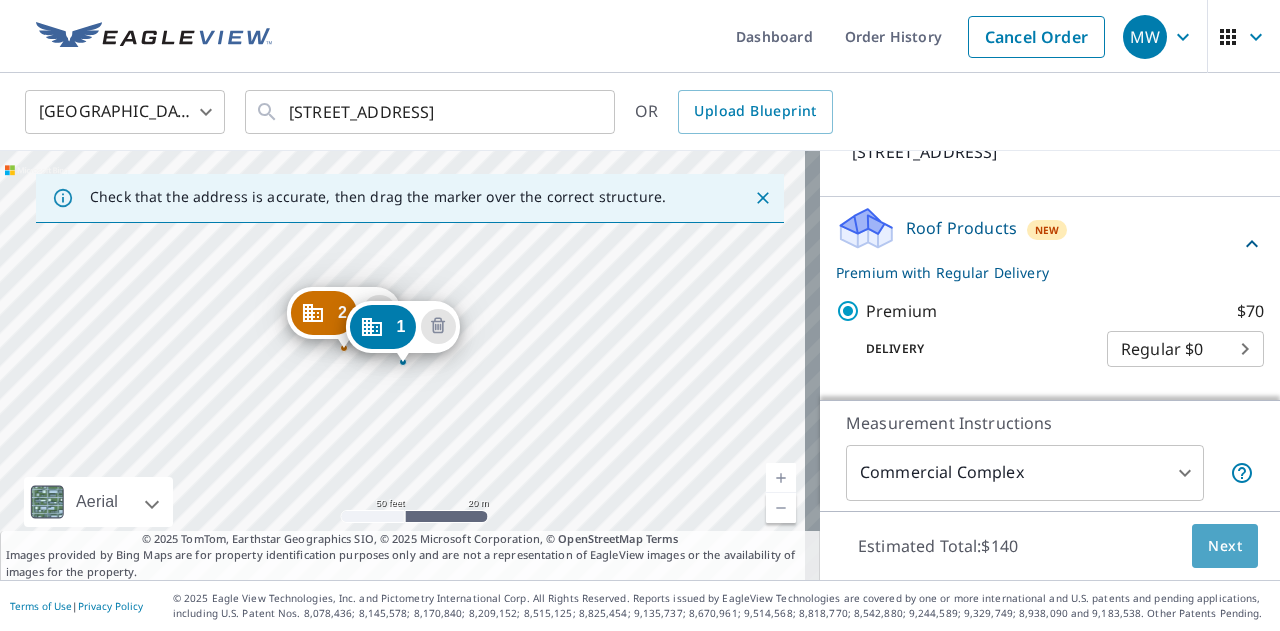 click on "Next" at bounding box center (1225, 546) 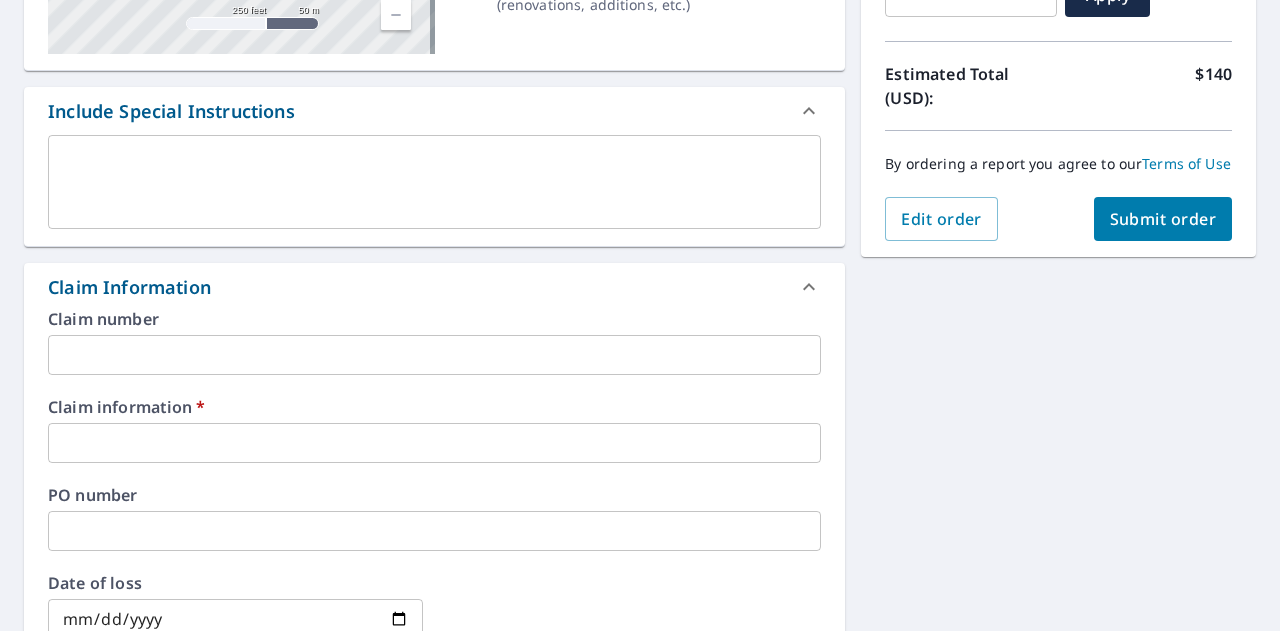 scroll, scrollTop: 461, scrollLeft: 0, axis: vertical 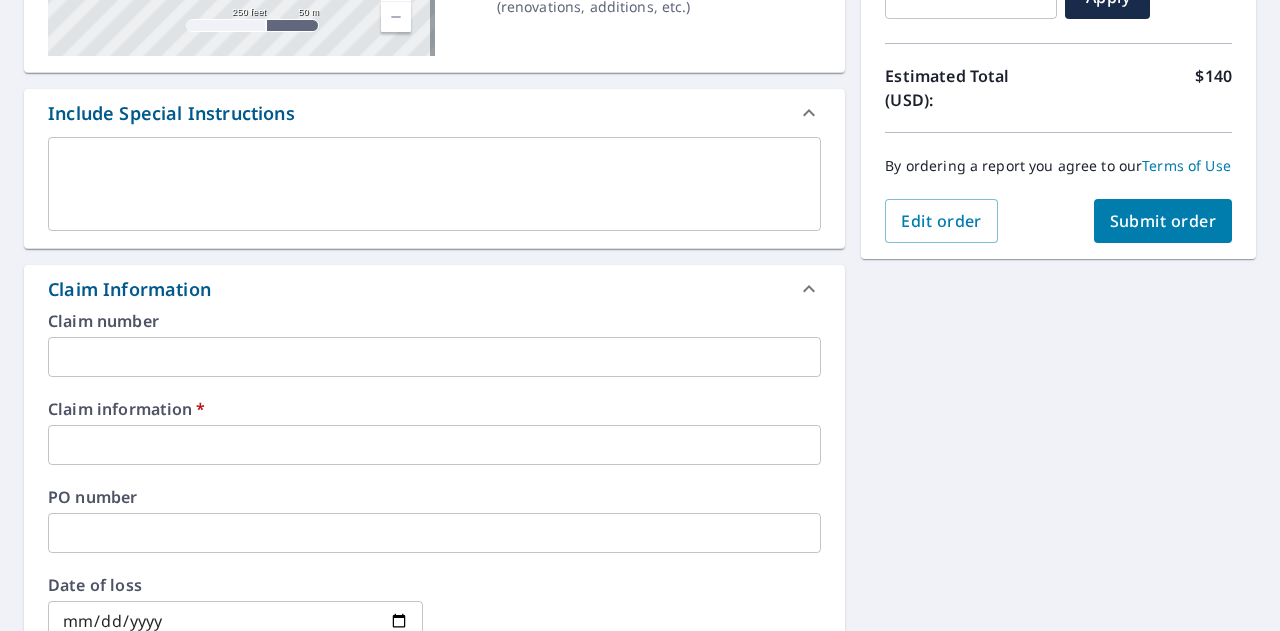 drag, startPoint x: 262, startPoint y: 451, endPoint x: 286, endPoint y: 447, distance: 24.33105 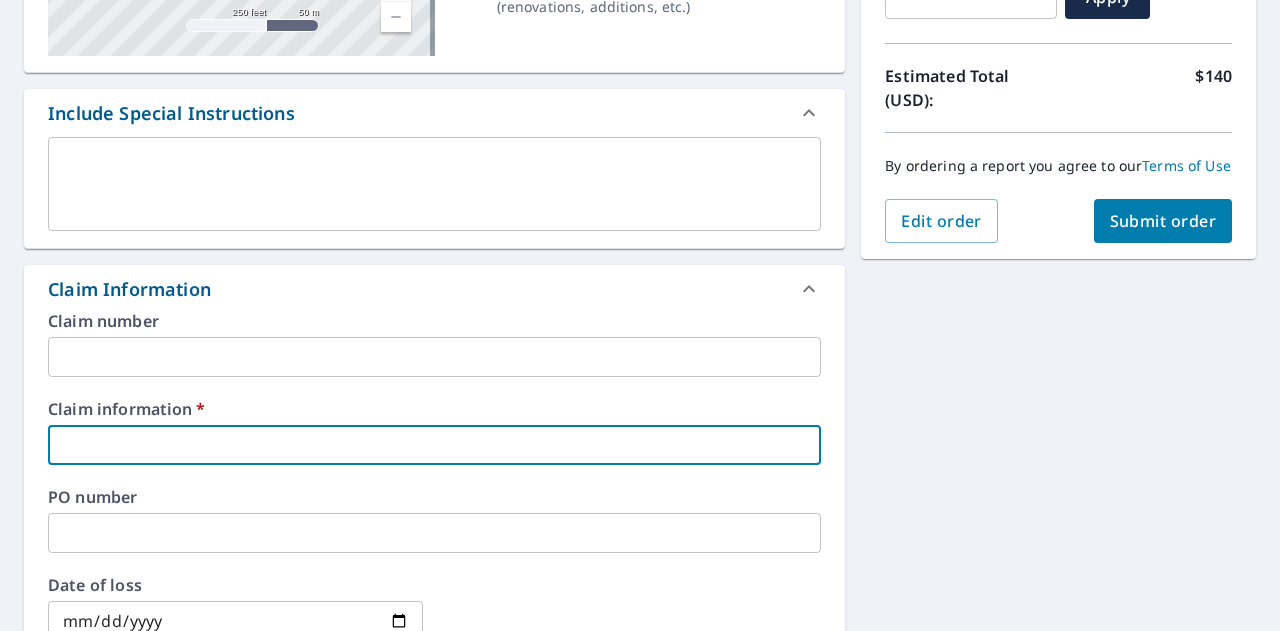 type on "363987" 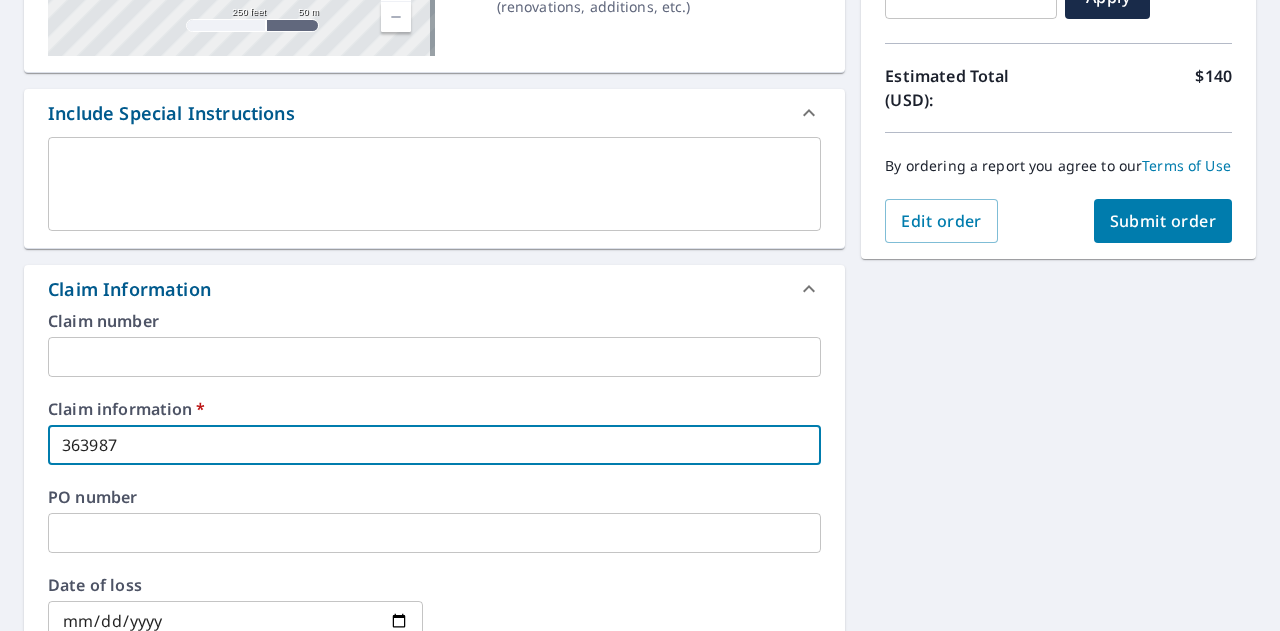 checkbox on "true" 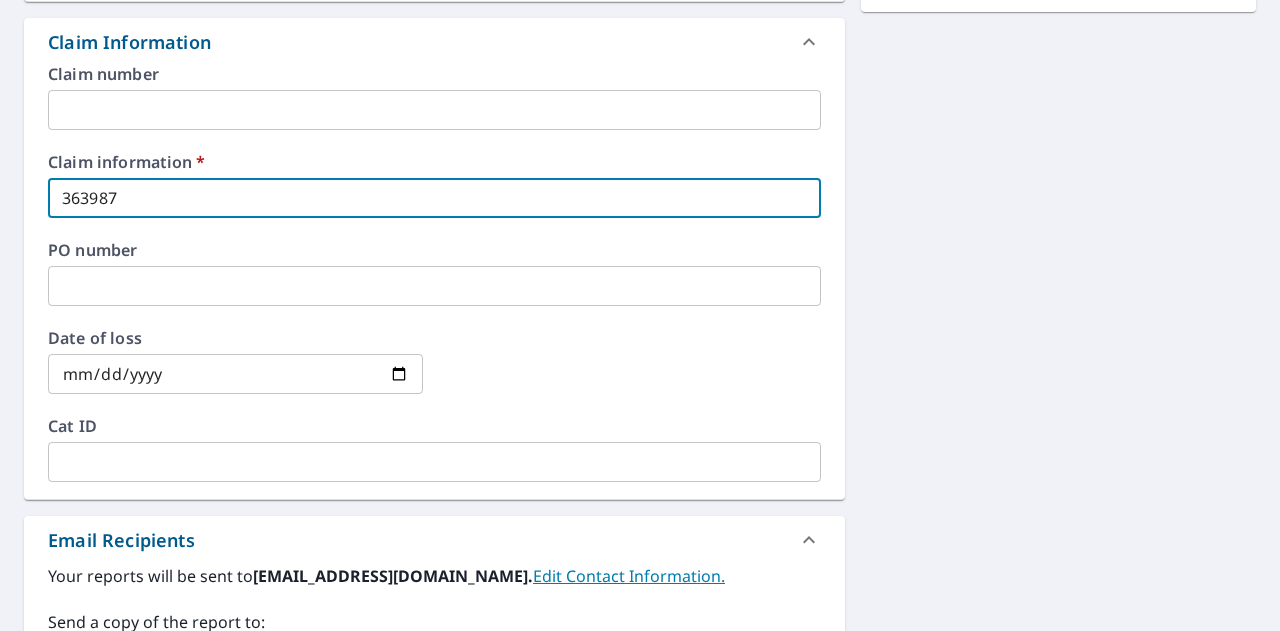 scroll, scrollTop: 710, scrollLeft: 0, axis: vertical 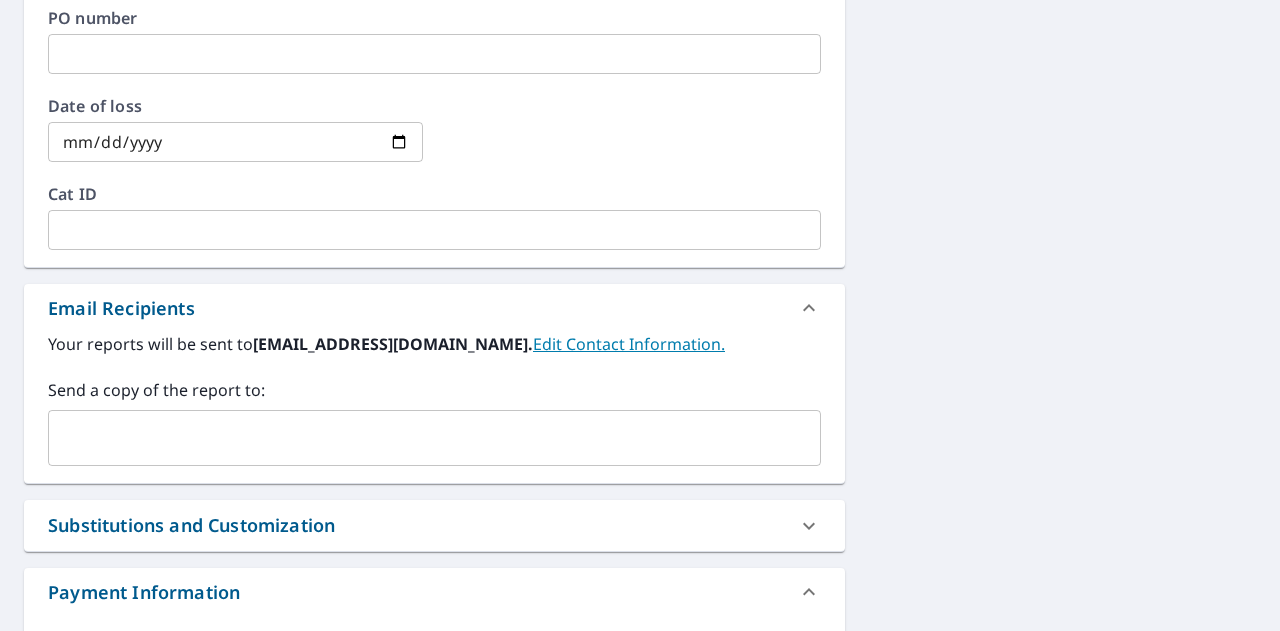 click at bounding box center [419, 438] 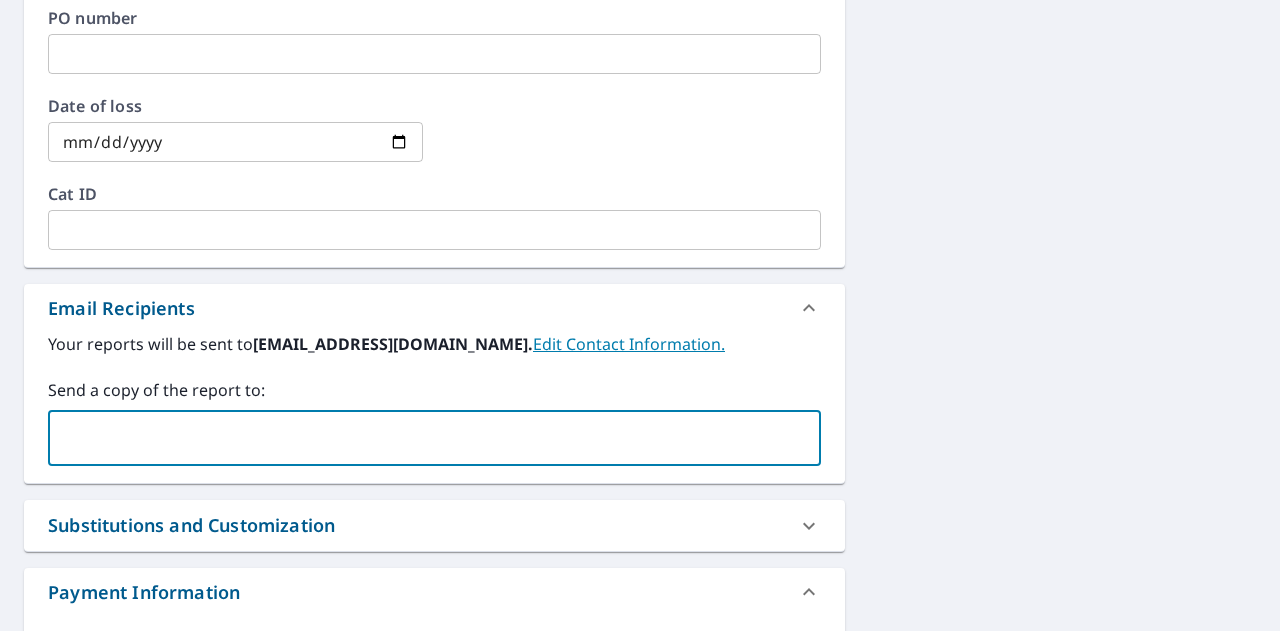 paste on "[EMAIL_ADDRESS][DOMAIN_NAME]" 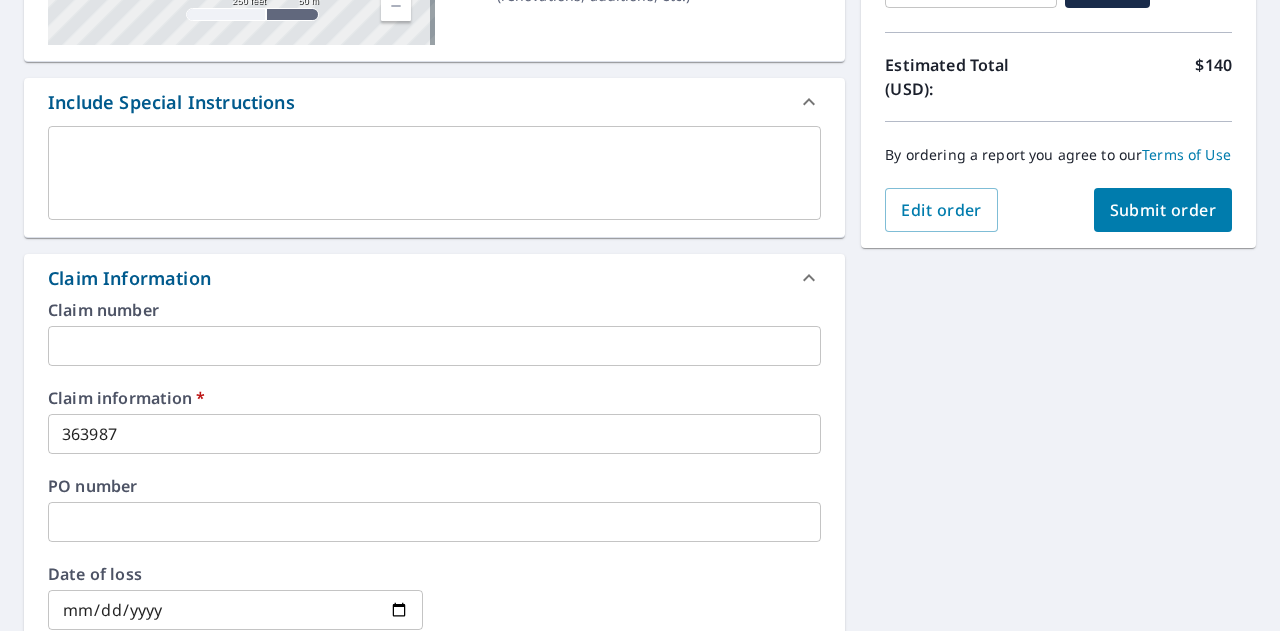 scroll, scrollTop: 454, scrollLeft: 0, axis: vertical 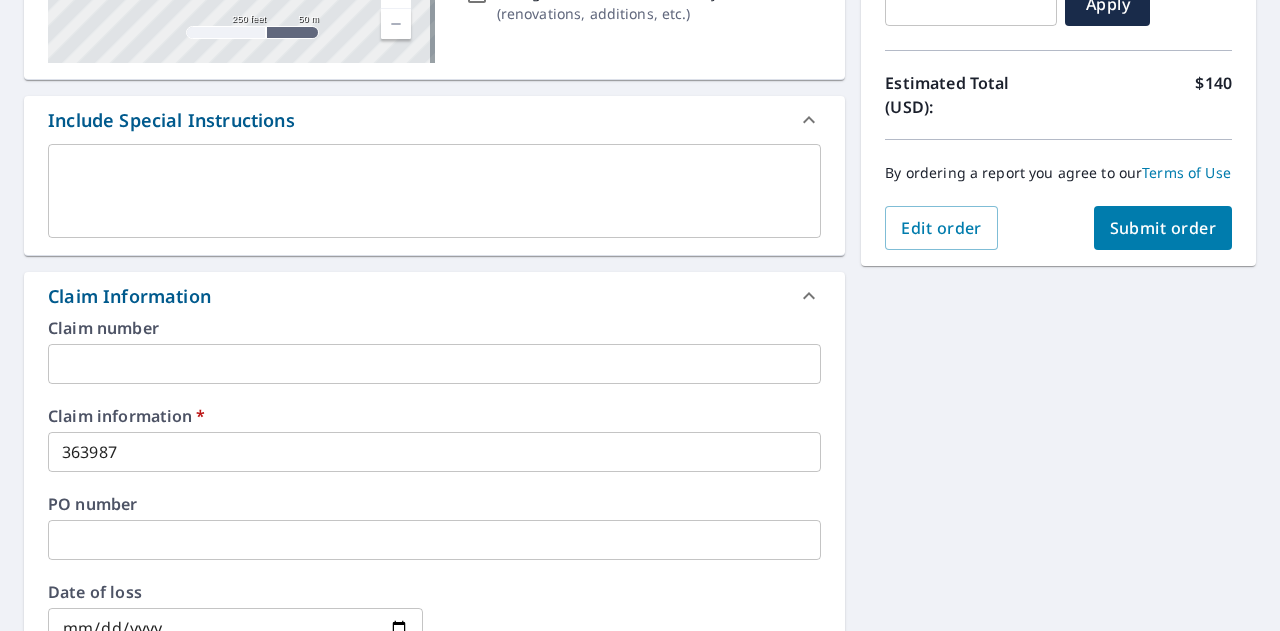 type on "[EMAIL_ADDRESS][DOMAIN_NAME]" 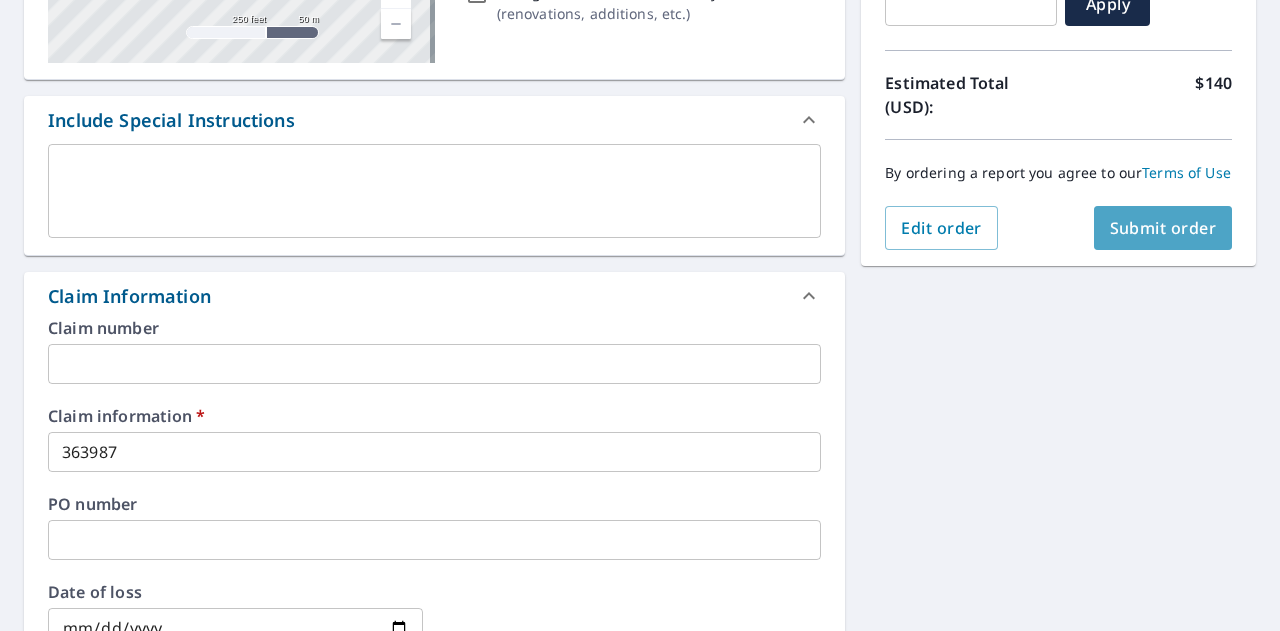 click on "Submit order" at bounding box center [1163, 228] 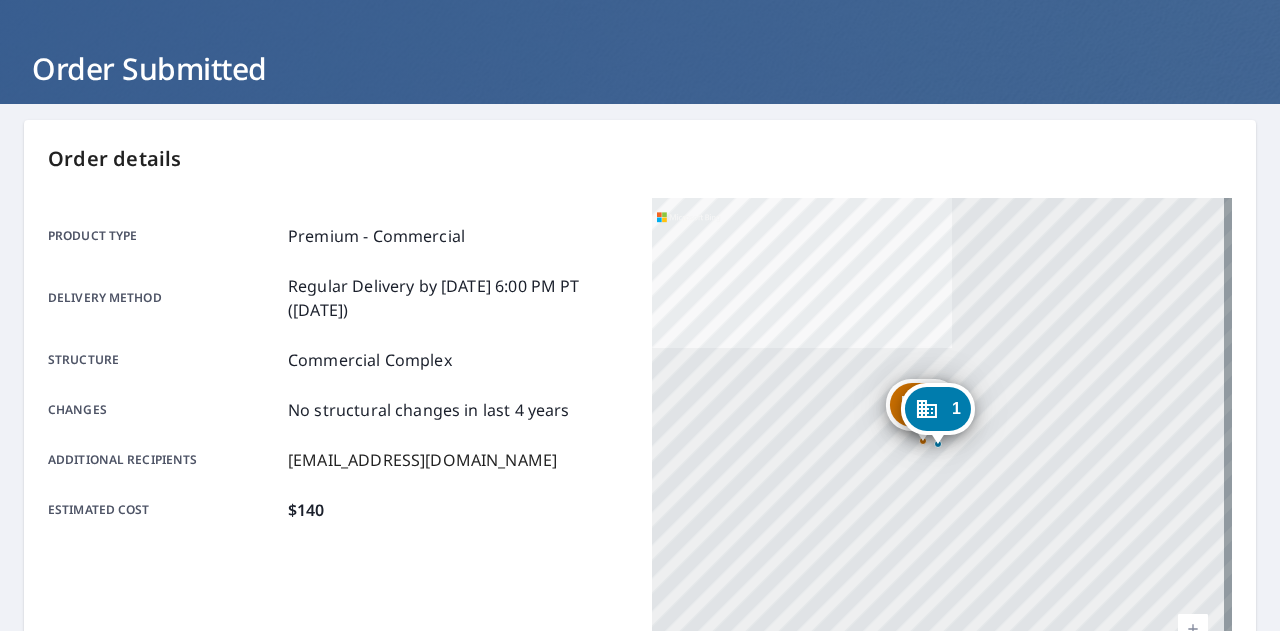 scroll, scrollTop: 0, scrollLeft: 0, axis: both 